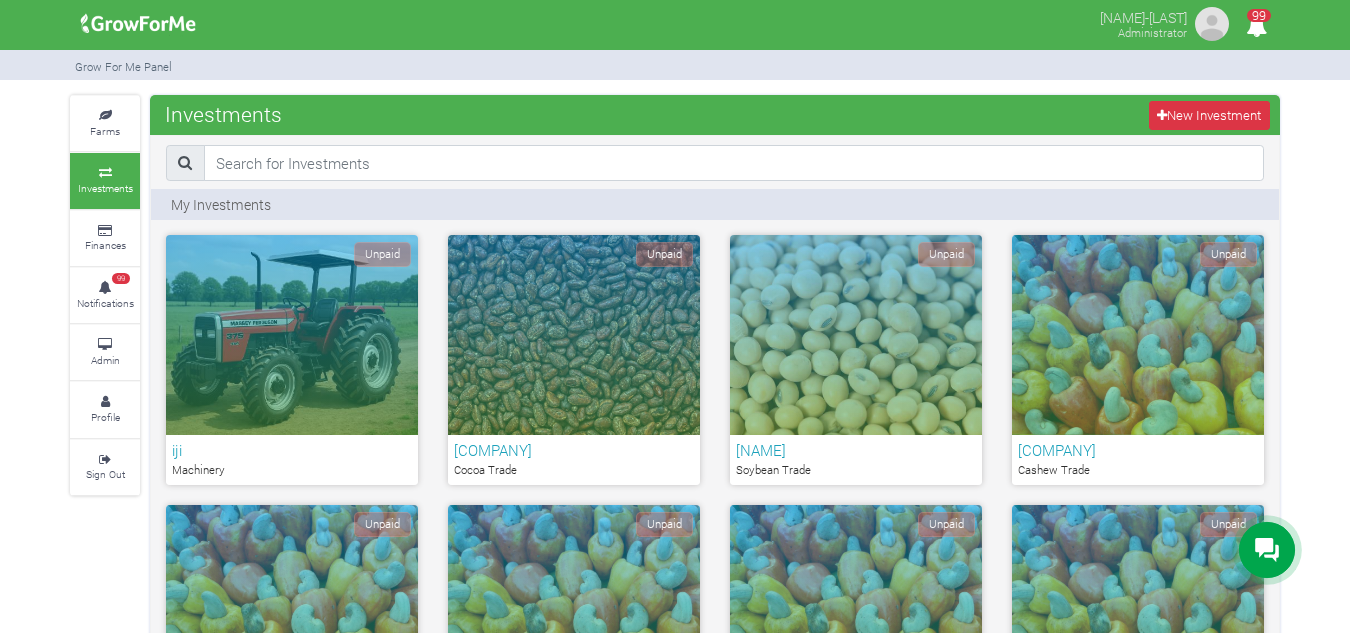 scroll, scrollTop: 0, scrollLeft: 0, axis: both 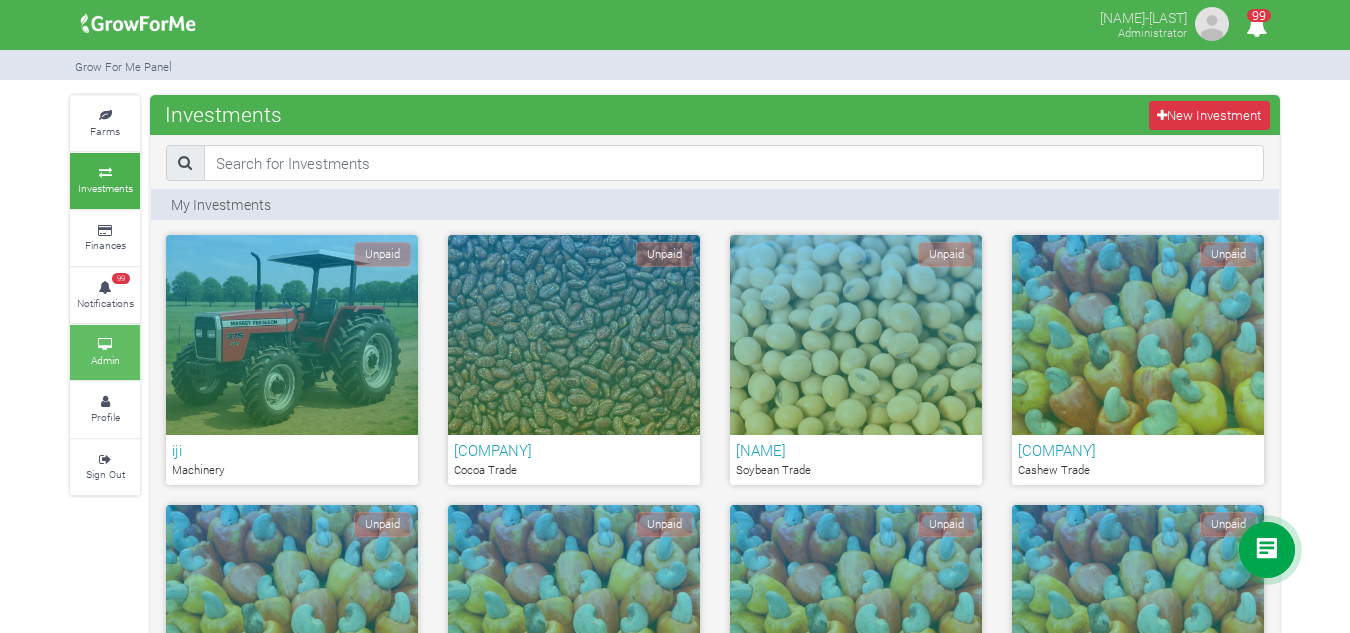 click on "Admin" at bounding box center [105, 352] 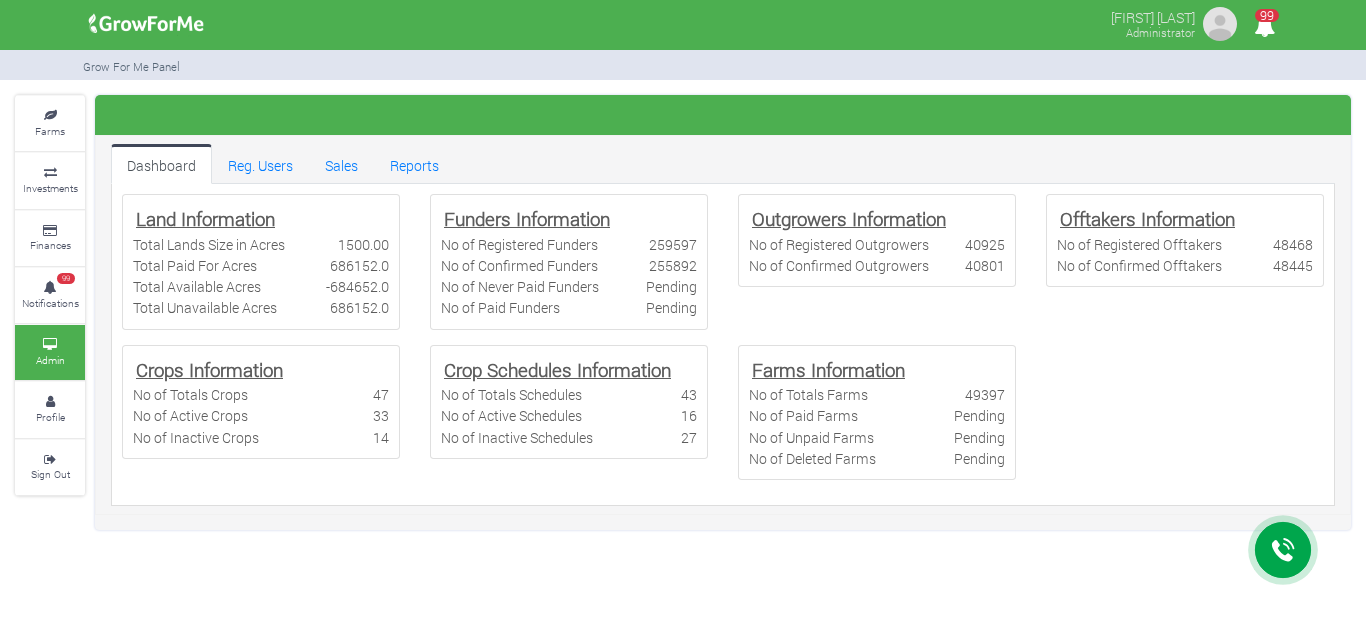 click on "Sales" at bounding box center [341, 164] 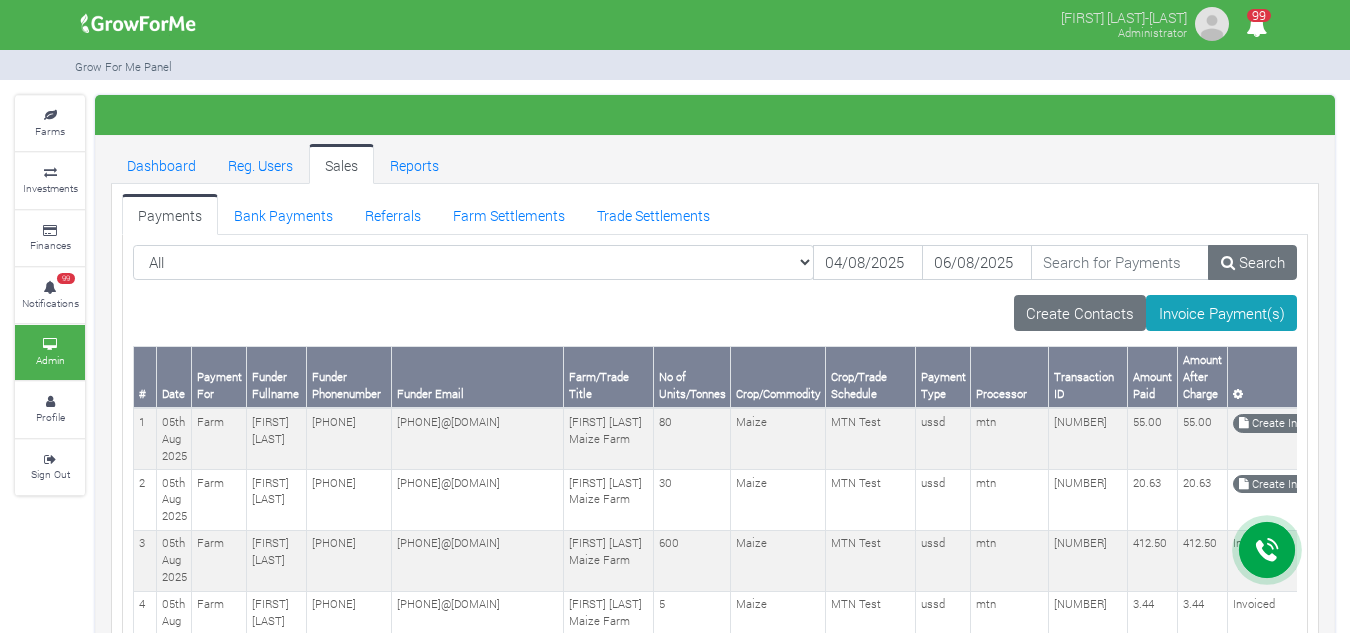scroll, scrollTop: 0, scrollLeft: 0, axis: both 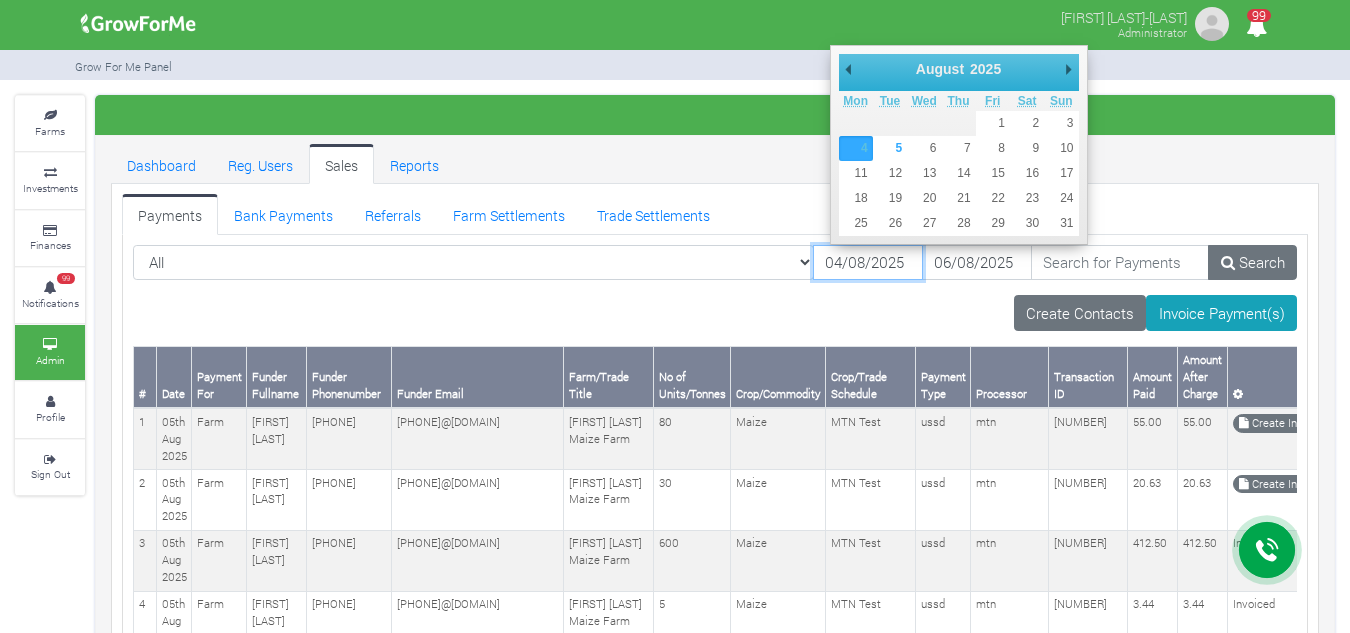 click on "04/08/2025" at bounding box center [868, 263] 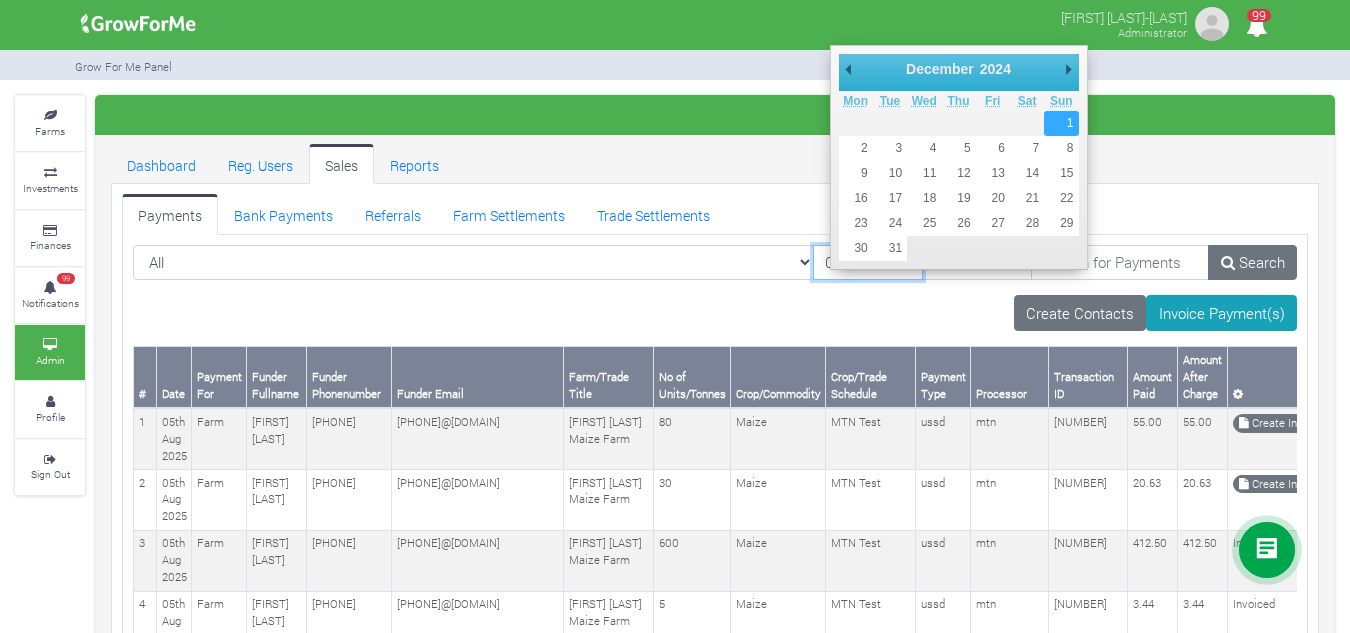 type on "01/12/2024" 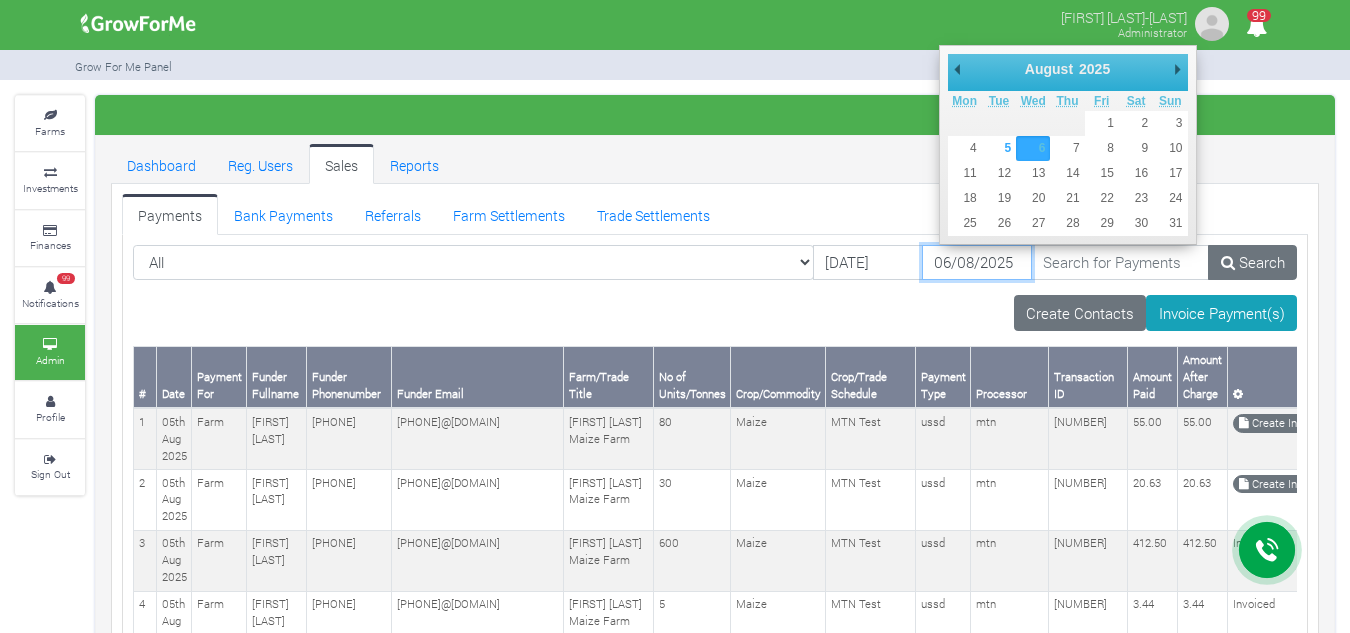 click on "06/08/2025" at bounding box center [977, 263] 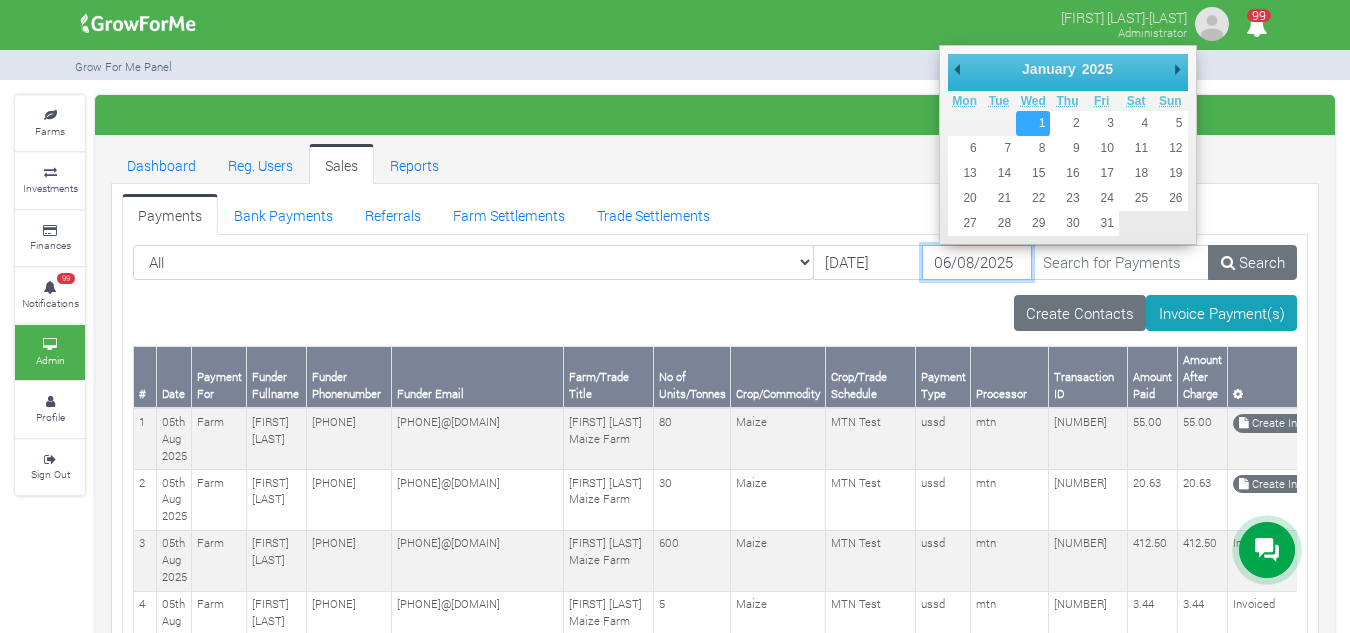 type on "[DATE]" 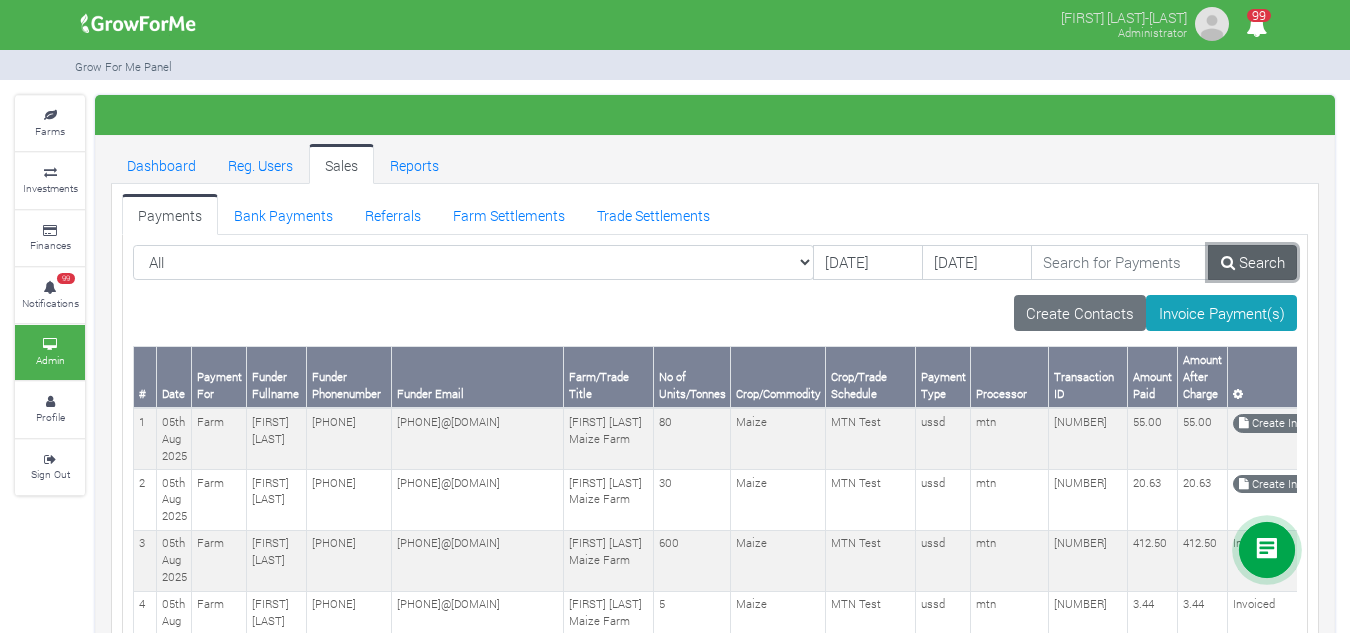 click on "Search" at bounding box center (1252, 263) 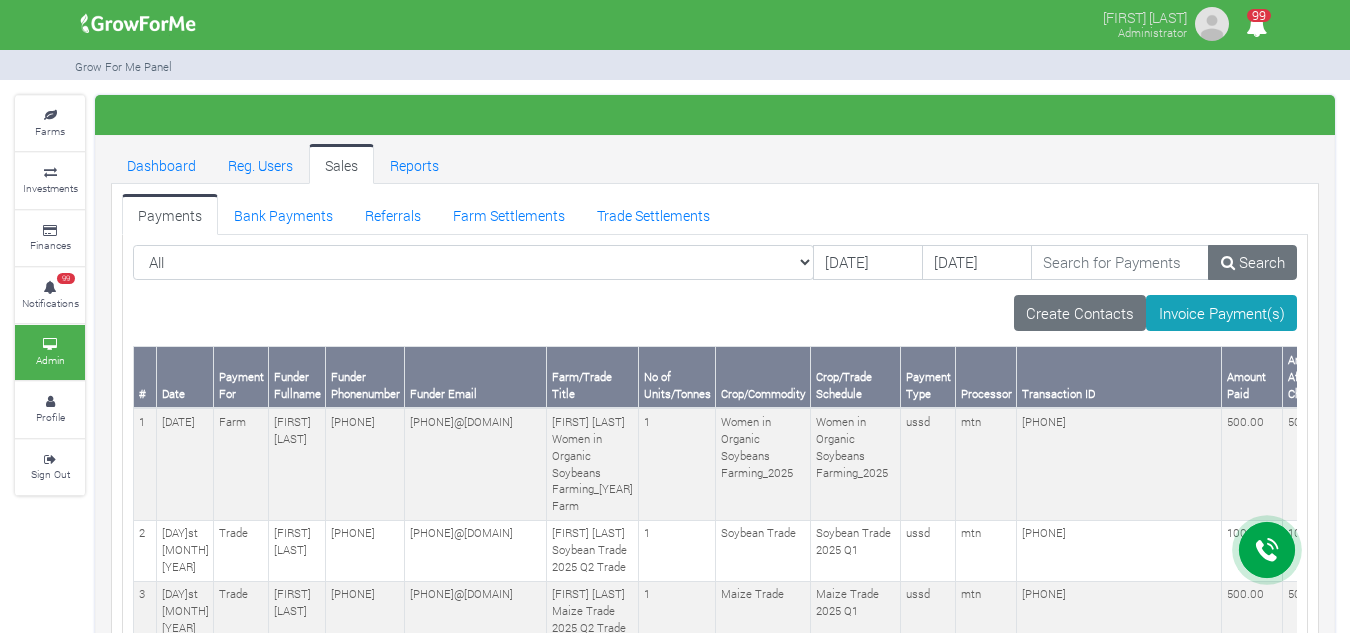 scroll, scrollTop: 0, scrollLeft: 0, axis: both 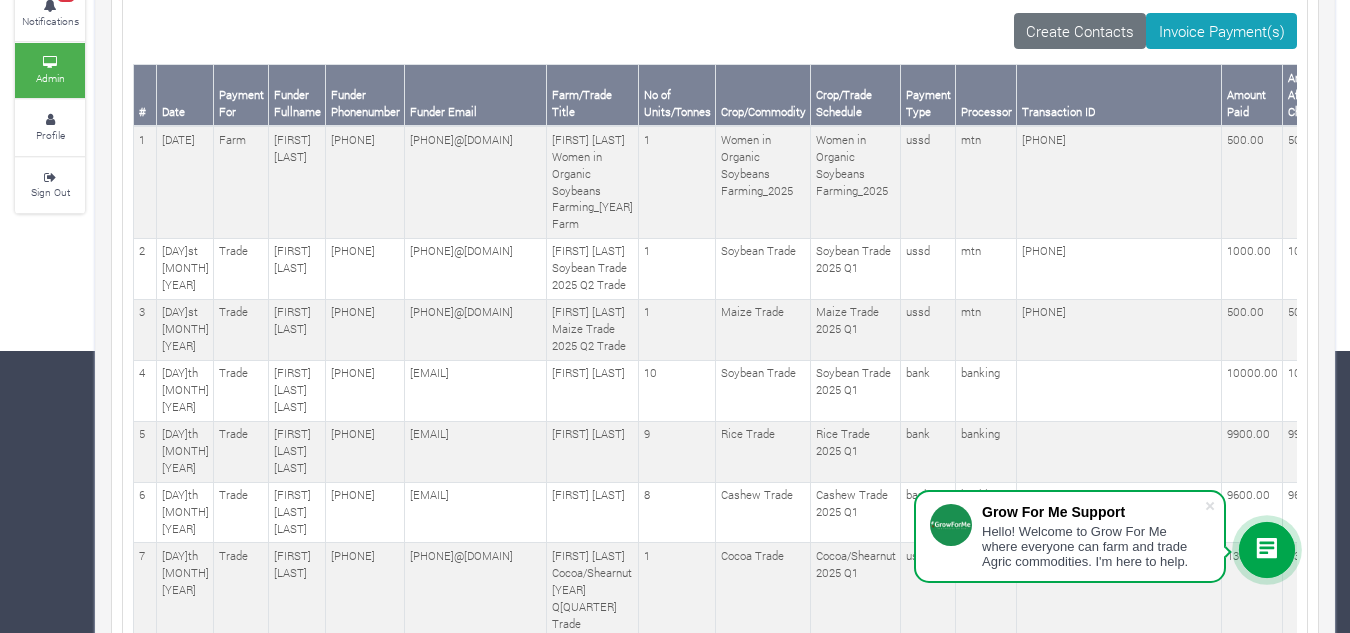 click on "mtn" at bounding box center (986, 329) 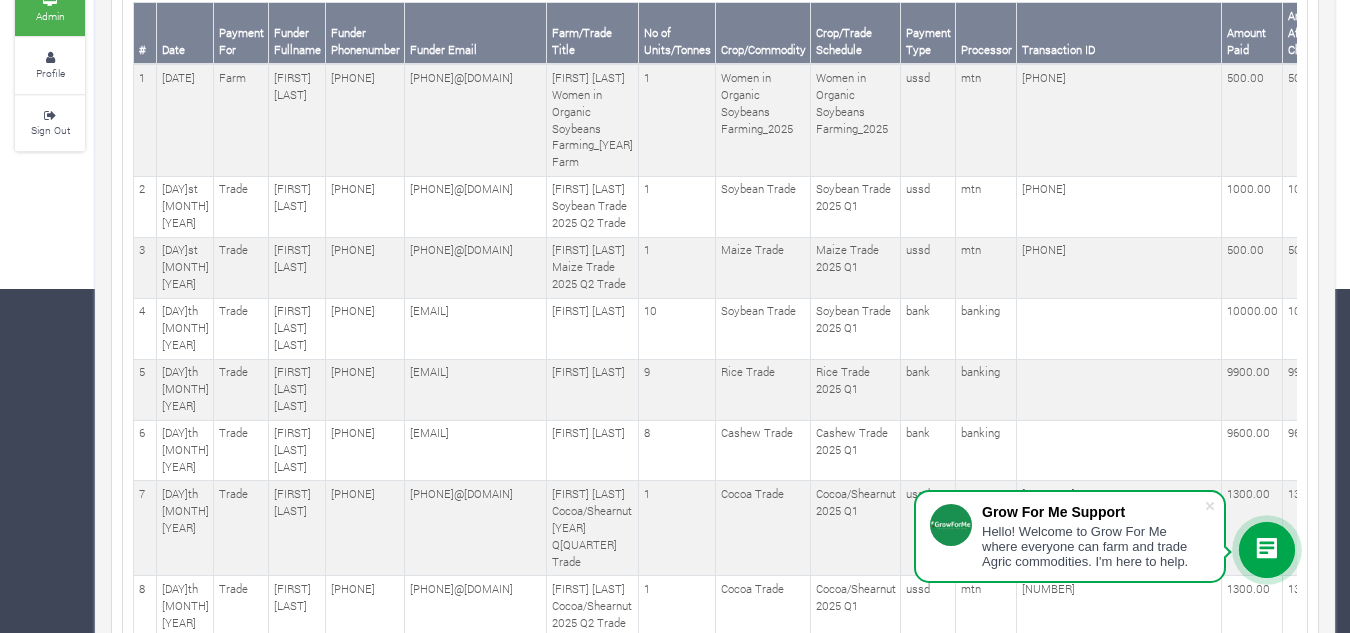 scroll, scrollTop: 0, scrollLeft: 0, axis: both 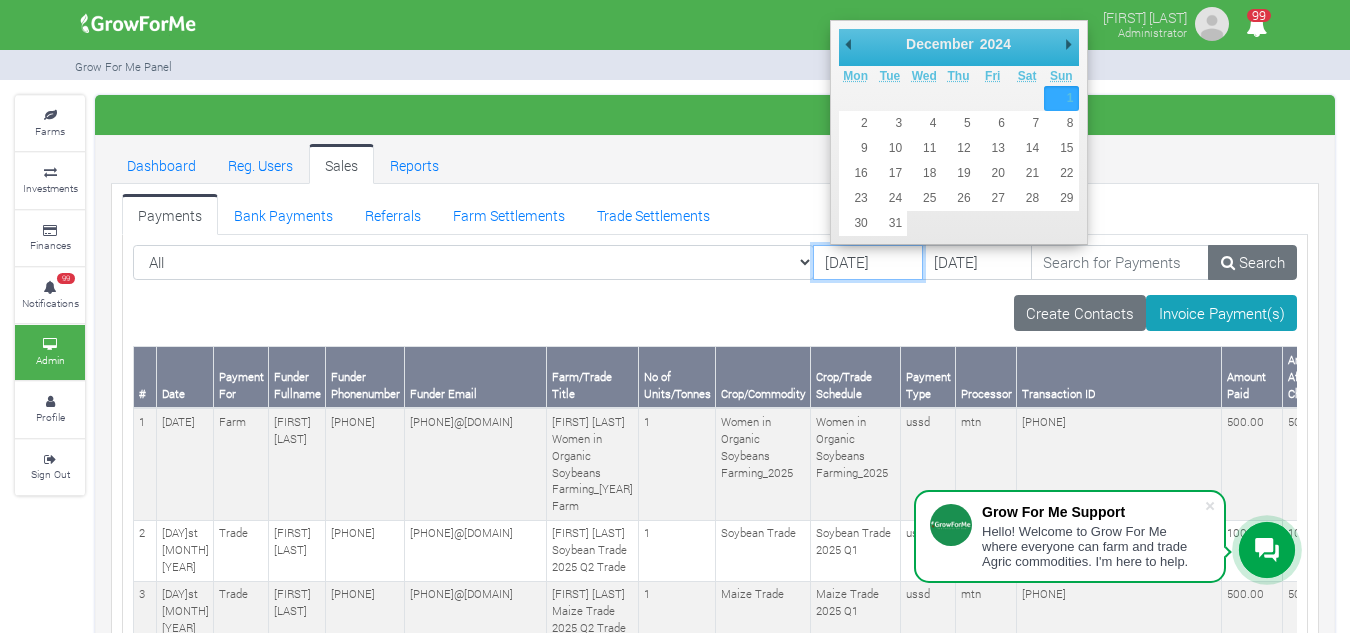 click on "01/12/2024" at bounding box center [868, 263] 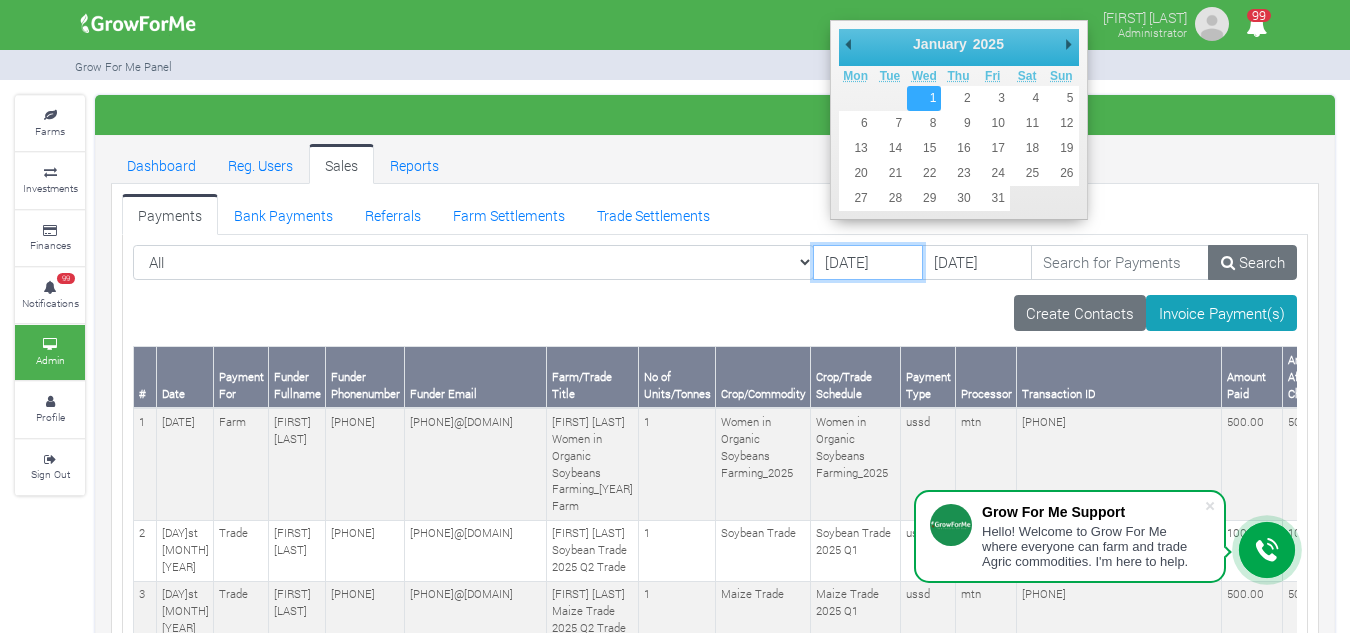type on "[DATE]" 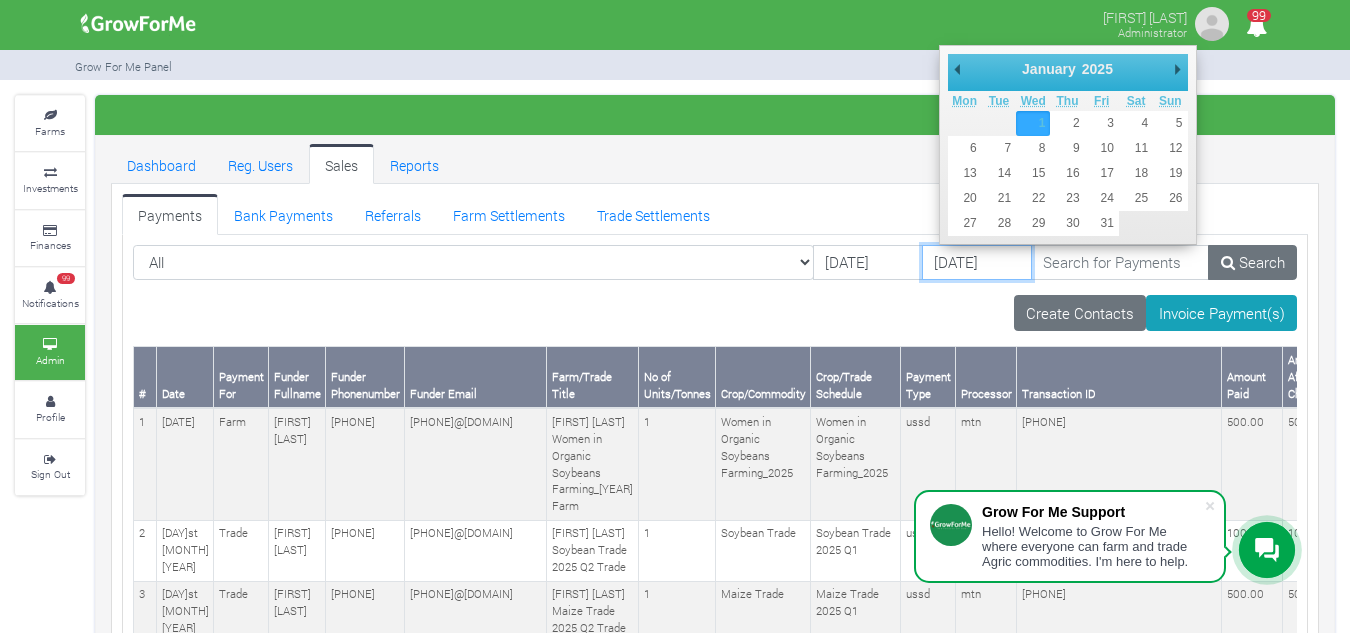 click on "[DATE]" at bounding box center (977, 263) 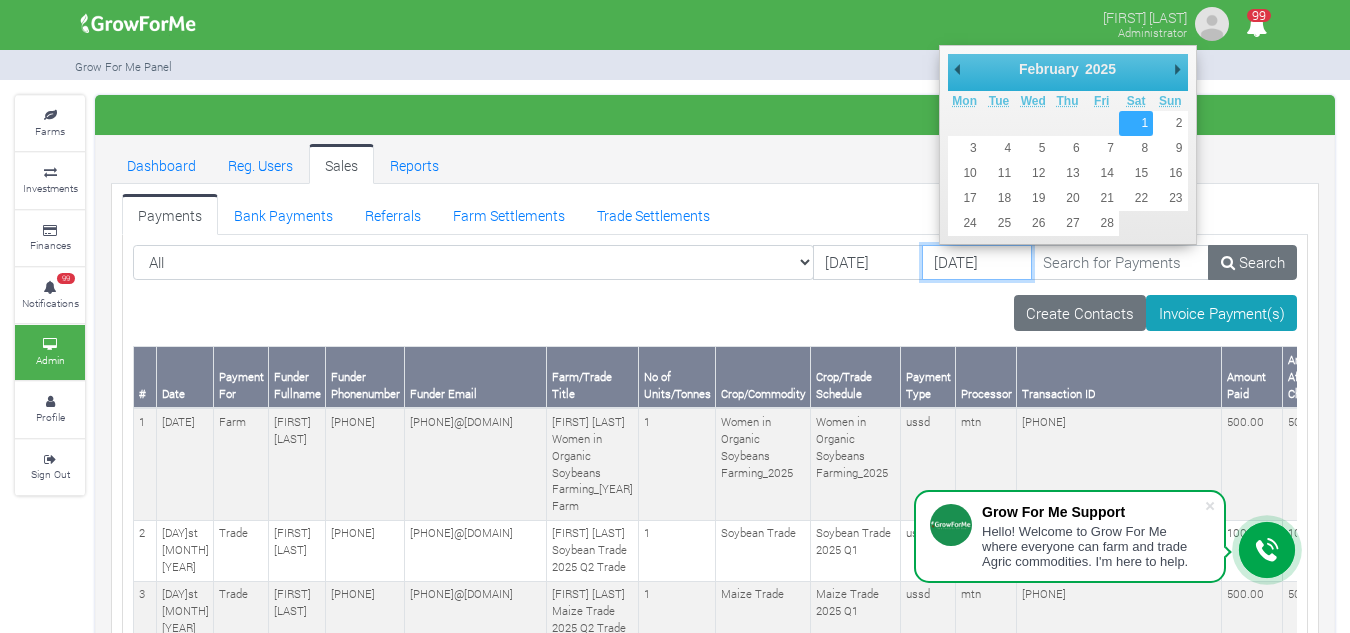 type on "[DATE]" 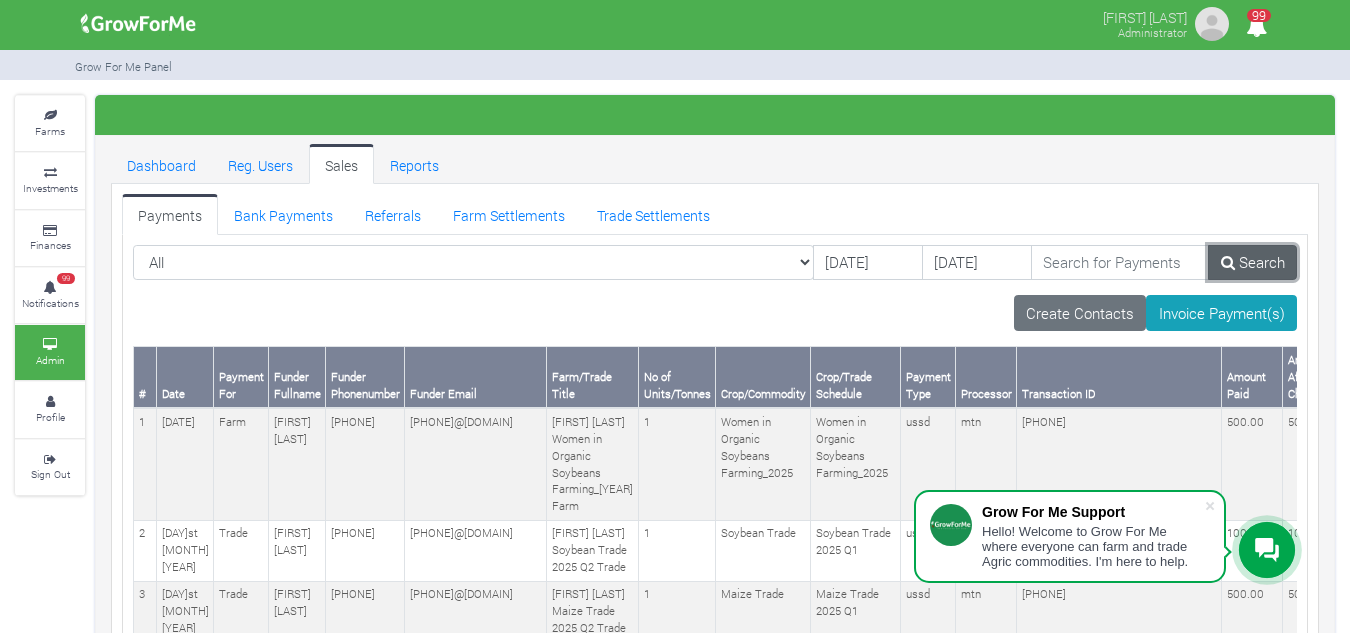 click on "Search" at bounding box center (1252, 263) 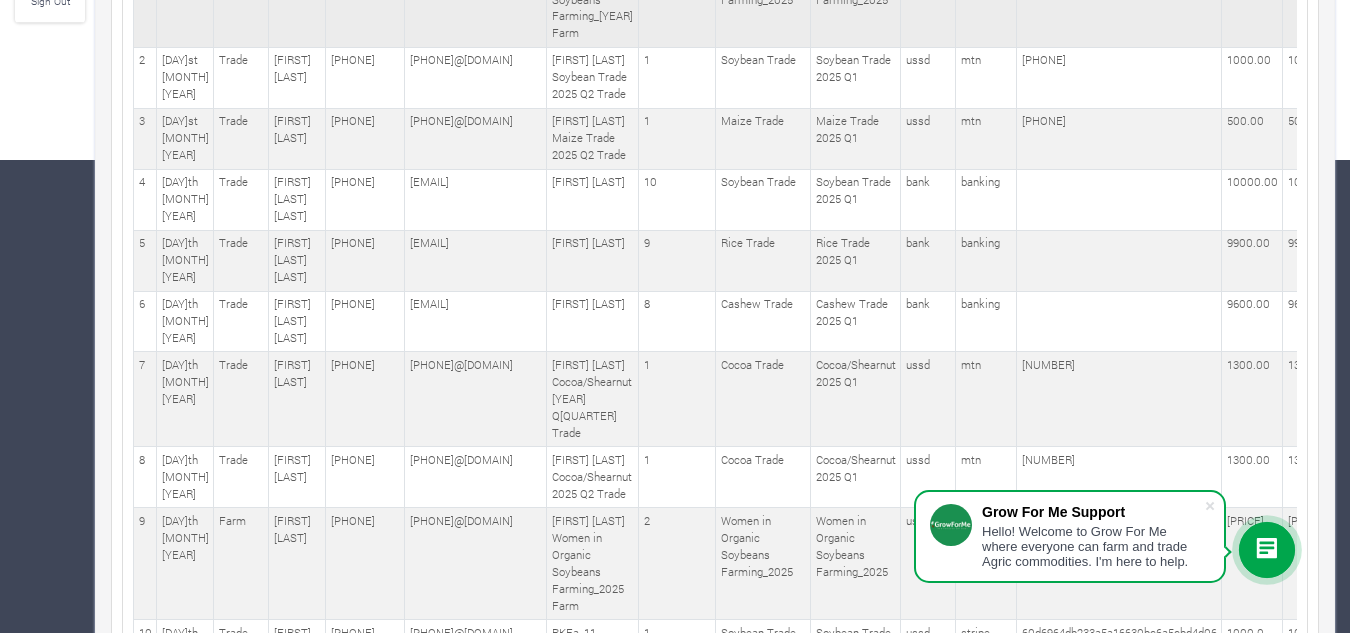 scroll, scrollTop: 474, scrollLeft: 0, axis: vertical 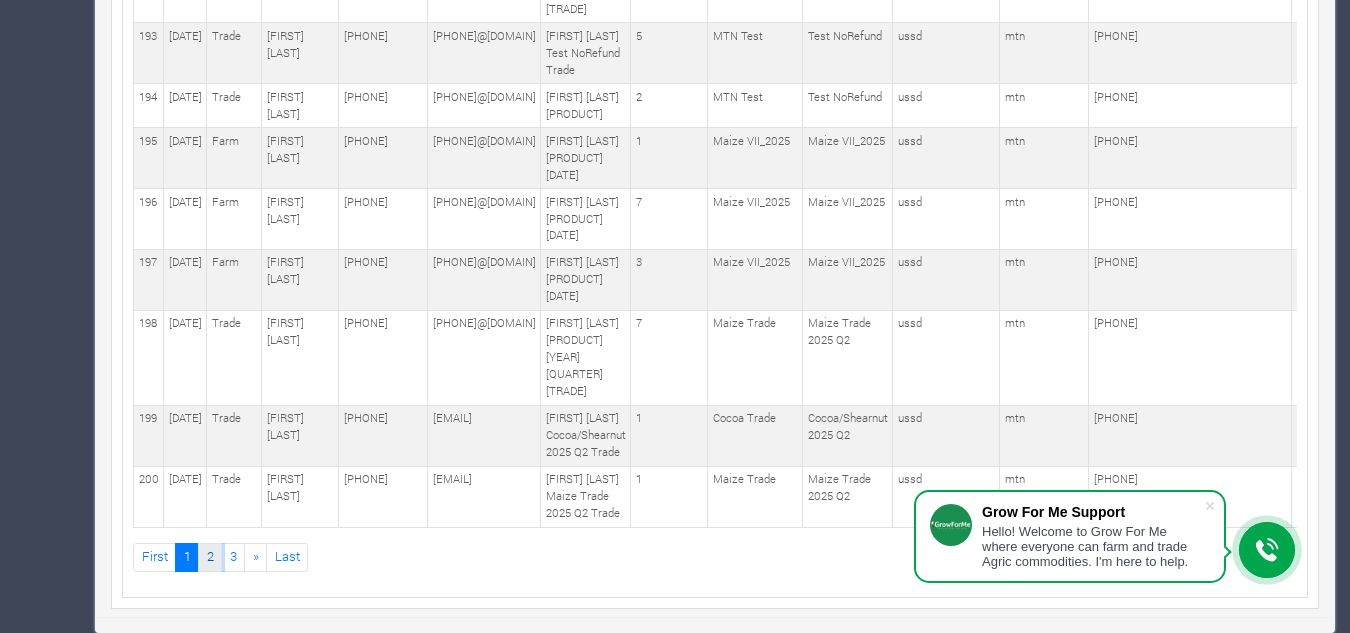 click on "2" at bounding box center [210, 557] 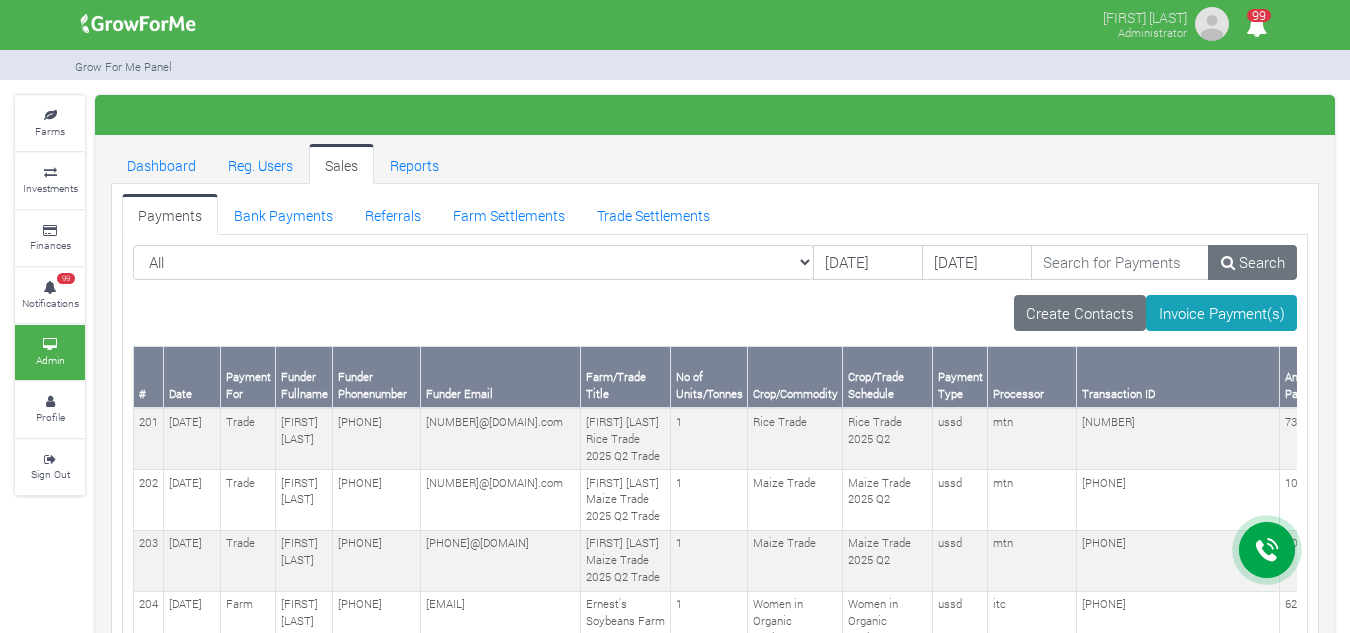 scroll, scrollTop: 0, scrollLeft: 0, axis: both 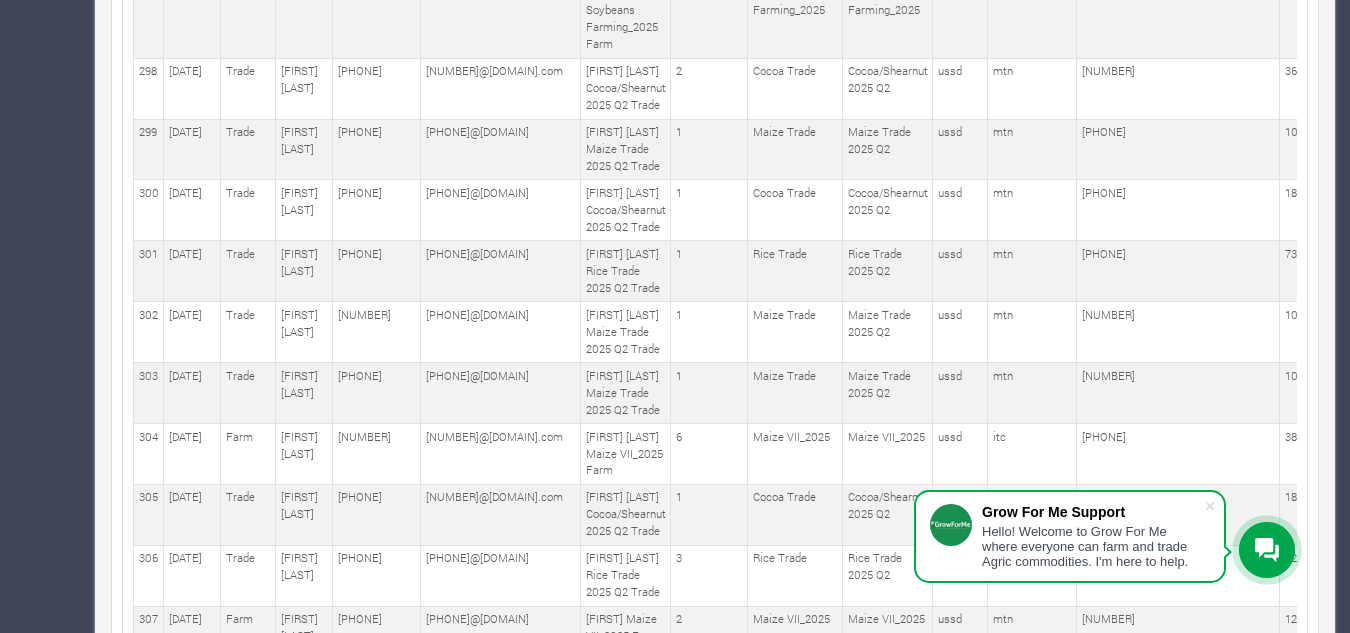 drag, startPoint x: 351, startPoint y: 176, endPoint x: 428, endPoint y: 391, distance: 228.3725 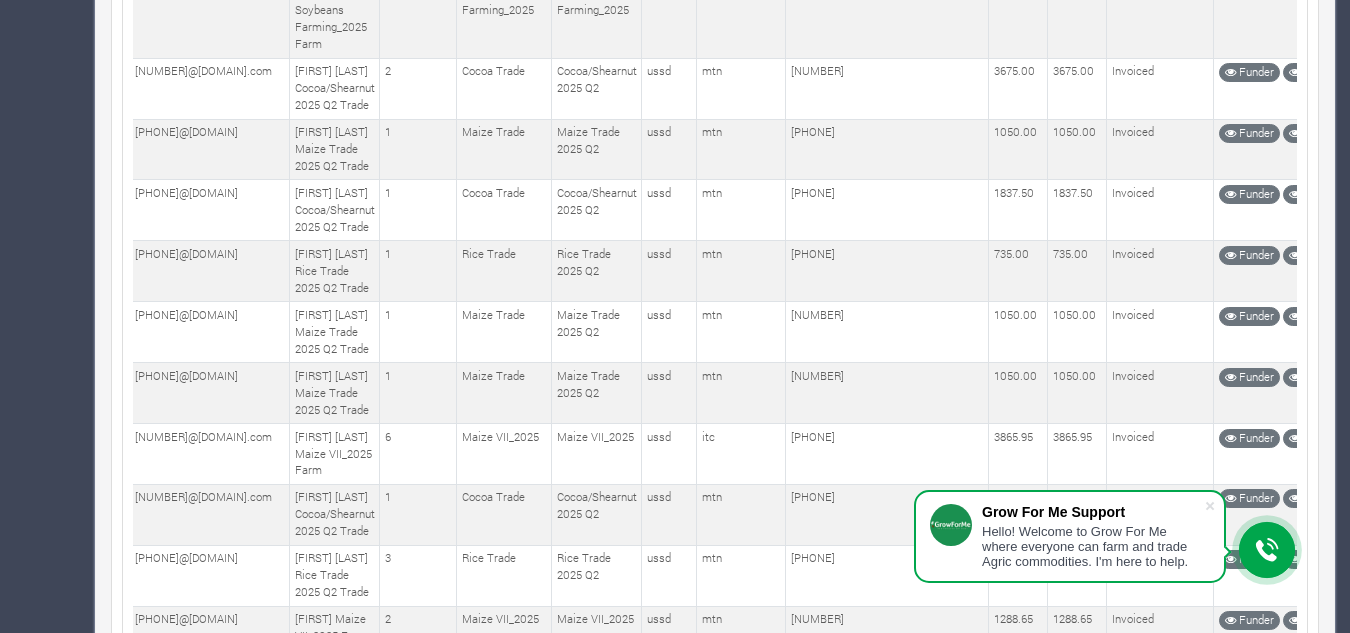 scroll, scrollTop: 0, scrollLeft: 393, axis: horizontal 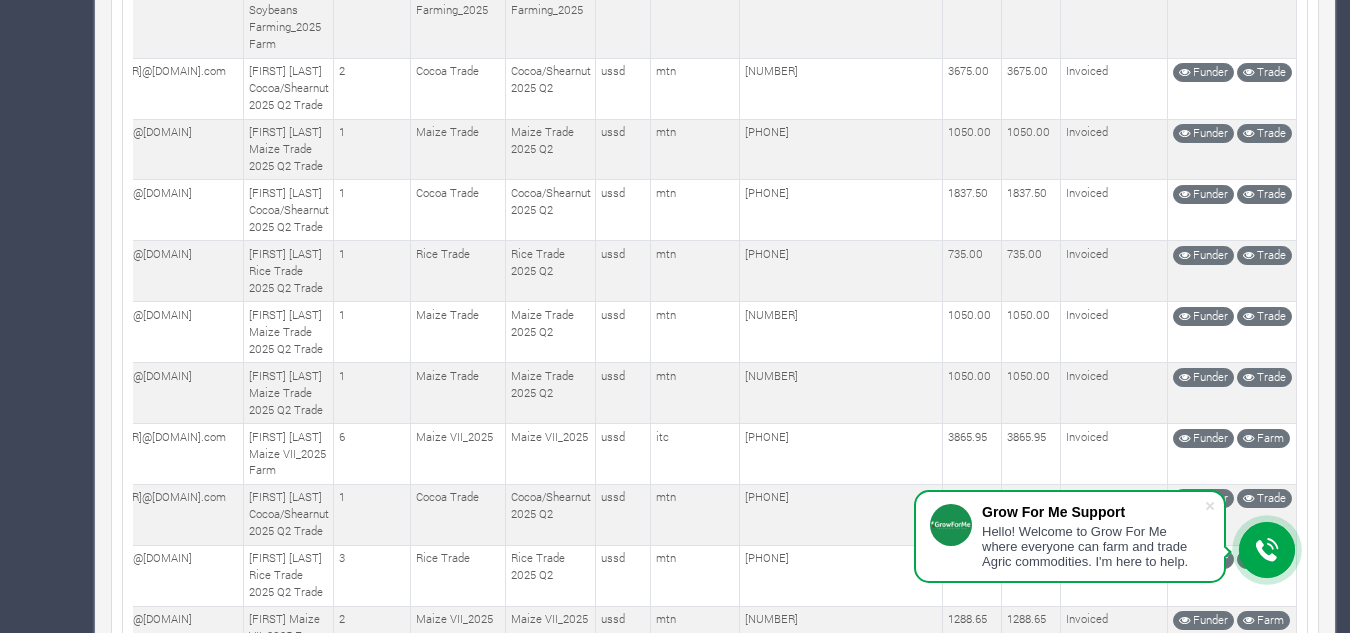 click on "[NUMBER]" at bounding box center (841, -328) 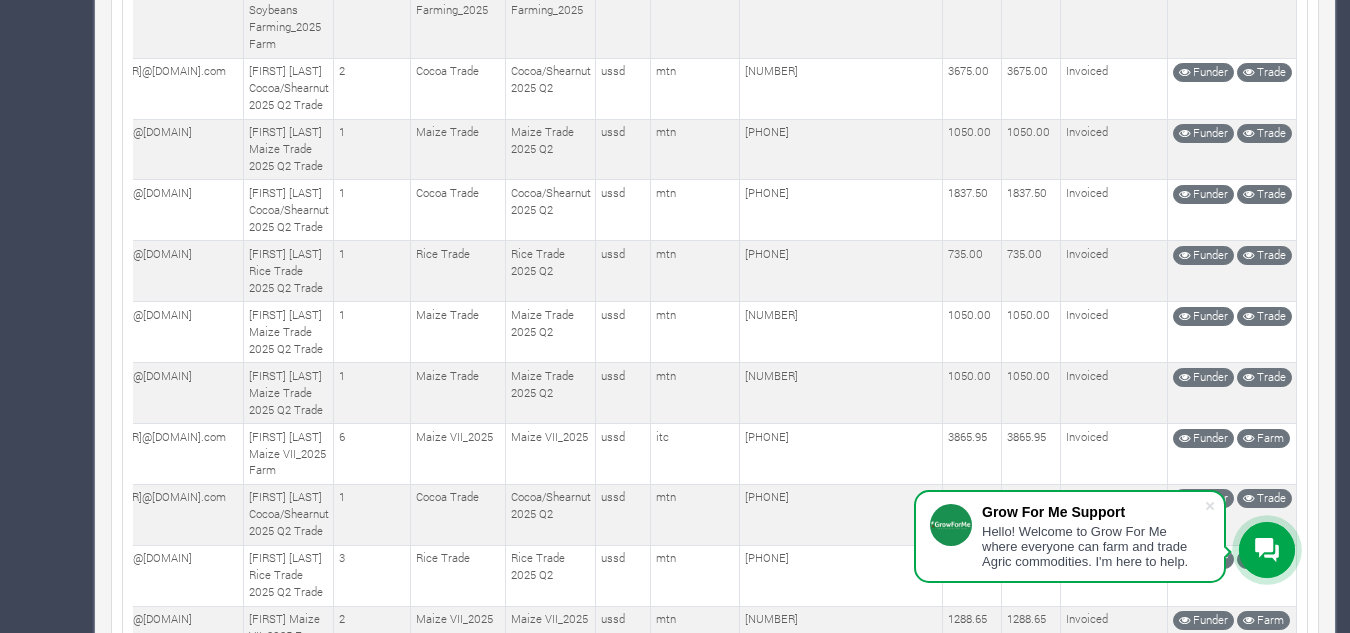 drag, startPoint x: 1008, startPoint y: 161, endPoint x: 1050, endPoint y: 395, distance: 237.73935 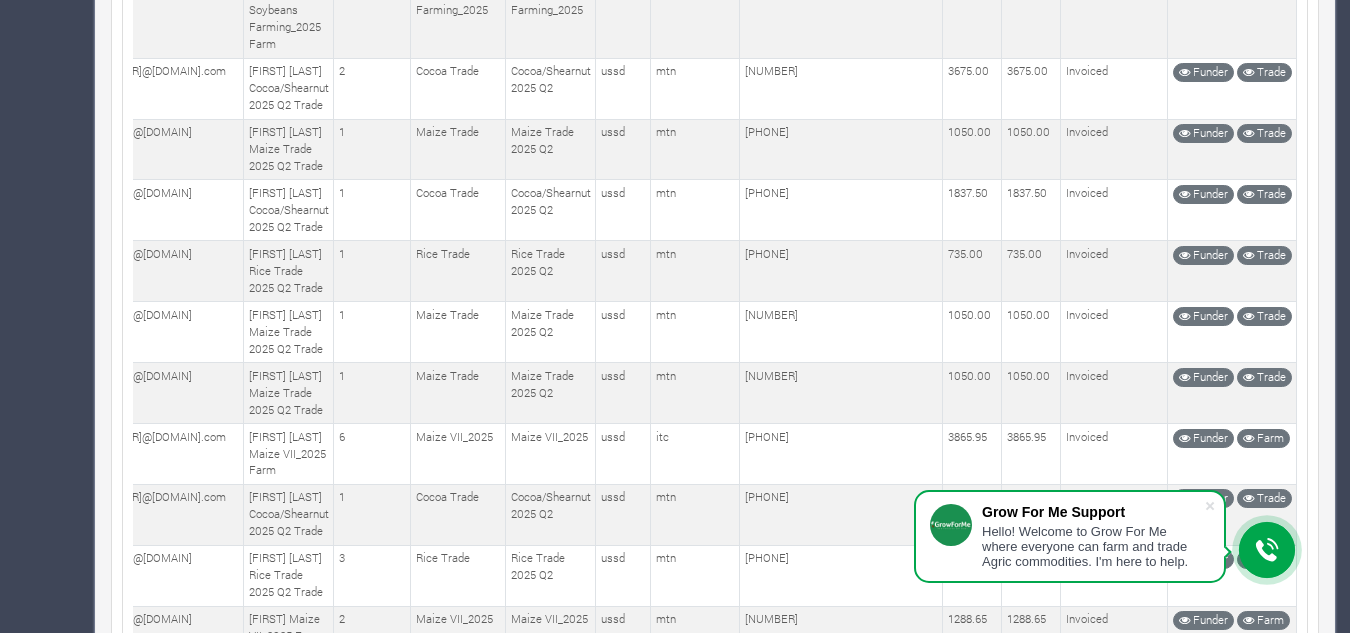 click on "[NUMBER]" at bounding box center [841, -450] 